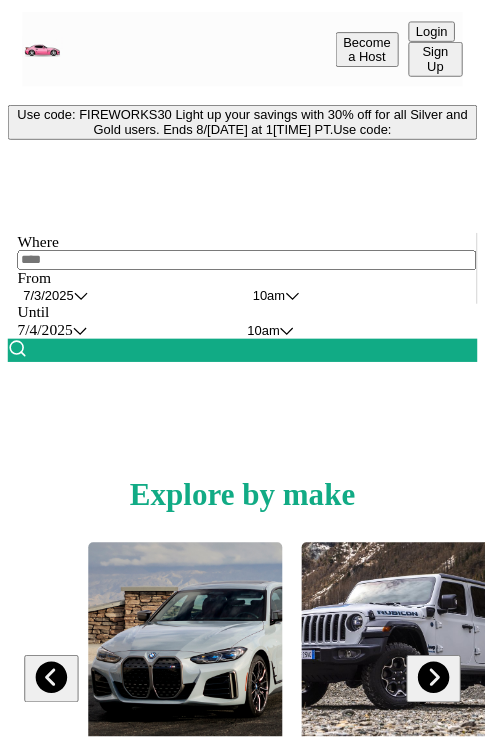 scroll, scrollTop: 0, scrollLeft: 0, axis: both 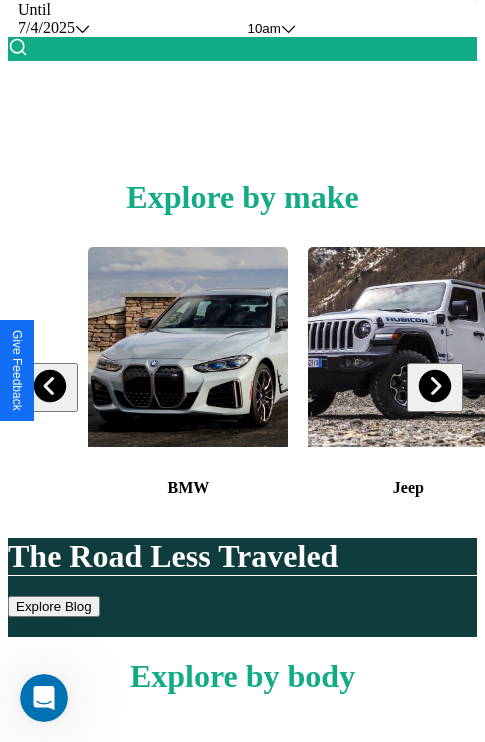 click at bounding box center (50, 386) 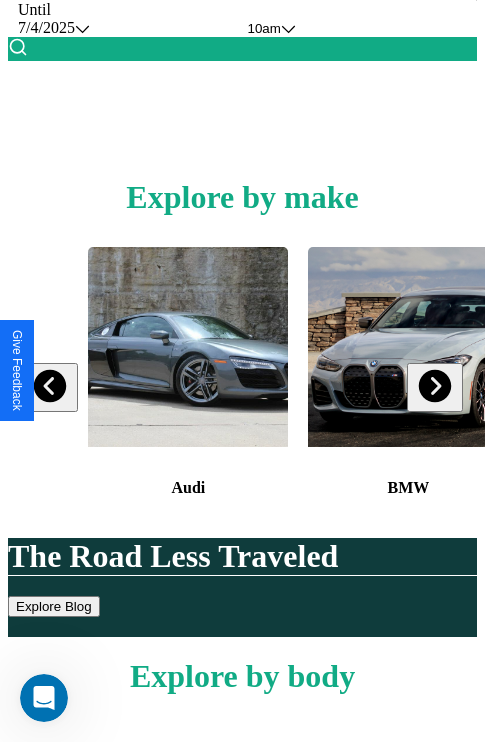 click at bounding box center [434, 386] 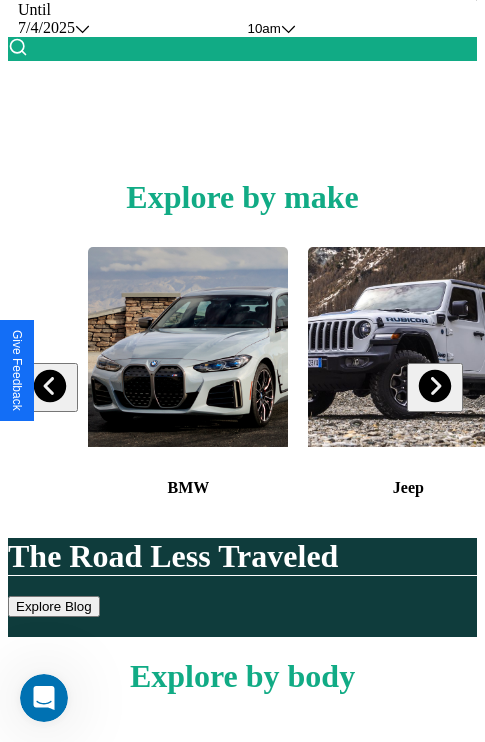click at bounding box center (50, 386) 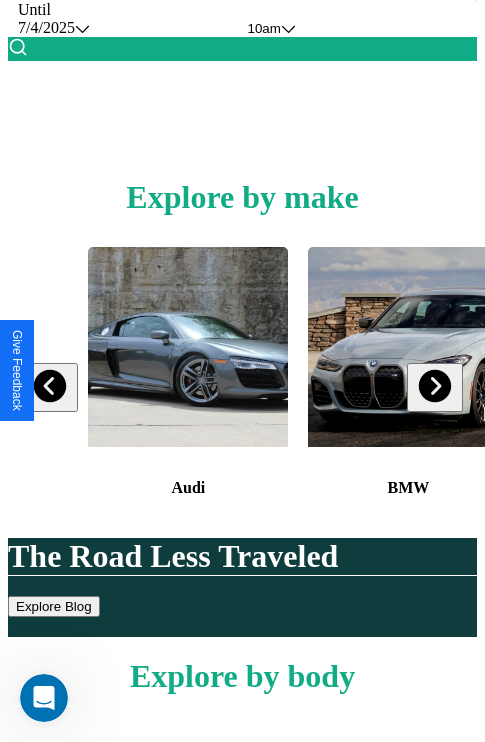 click at bounding box center [434, 386] 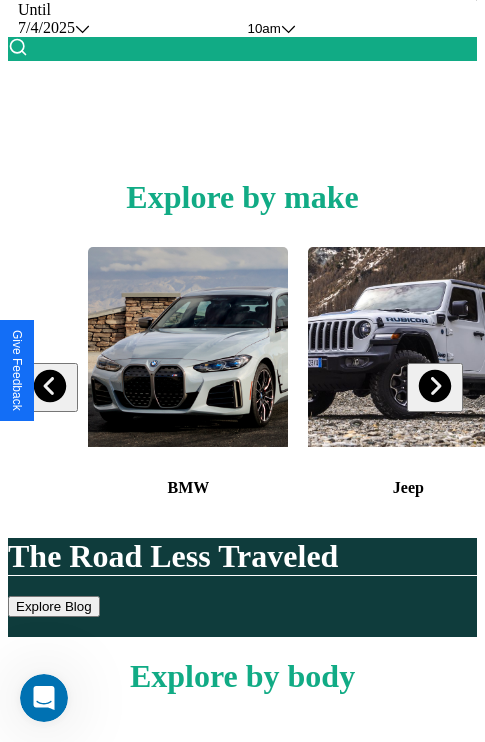 click at bounding box center (434, 386) 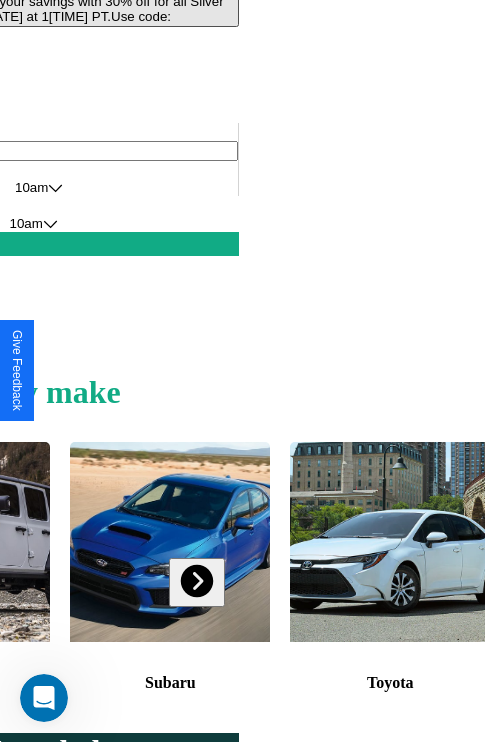 click at bounding box center (390, 542) 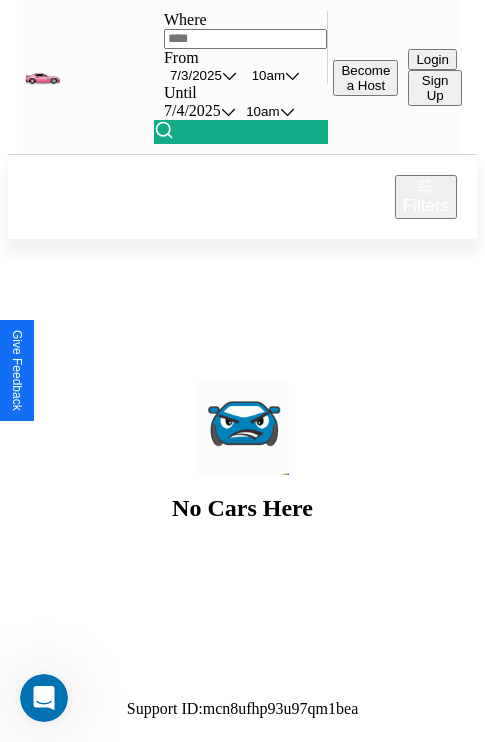 scroll, scrollTop: 0, scrollLeft: 0, axis: both 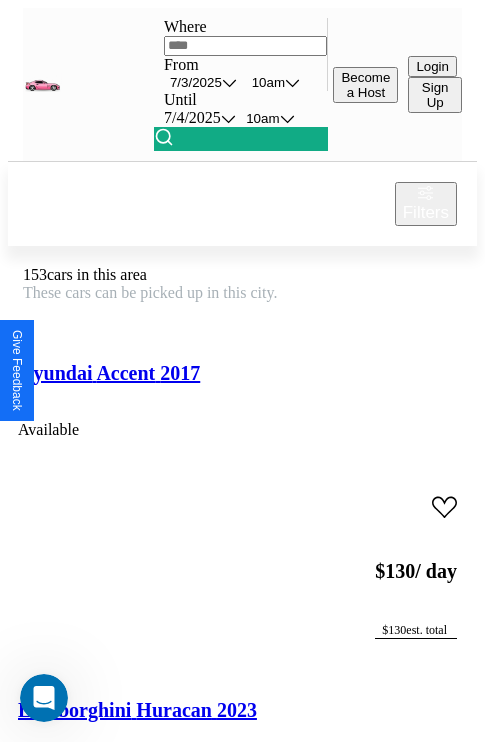 click on "Filters" at bounding box center [426, 213] 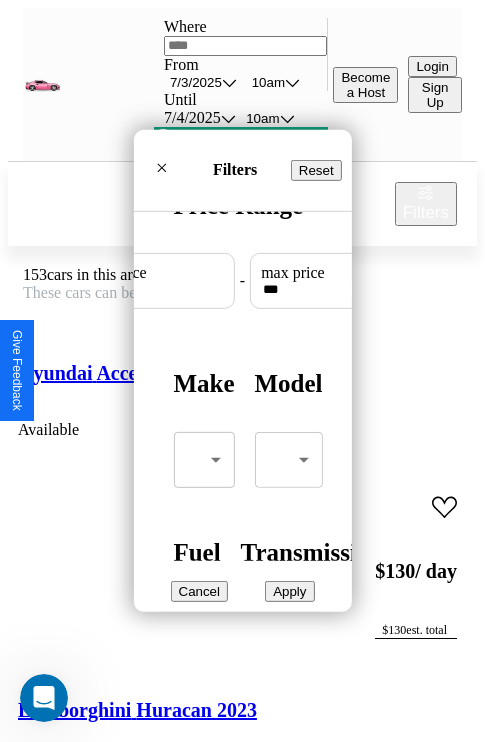 scroll, scrollTop: 59, scrollLeft: 0, axis: vertical 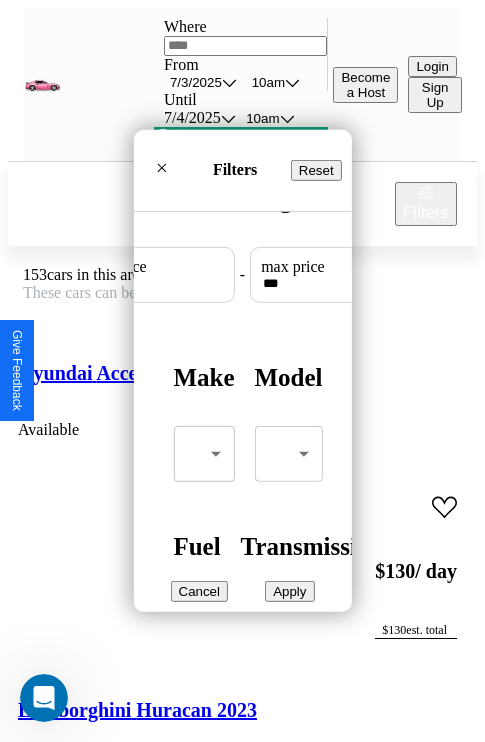 click on "Nissan ARIYA 2020 Unavailable $" at bounding box center [242, 25970] 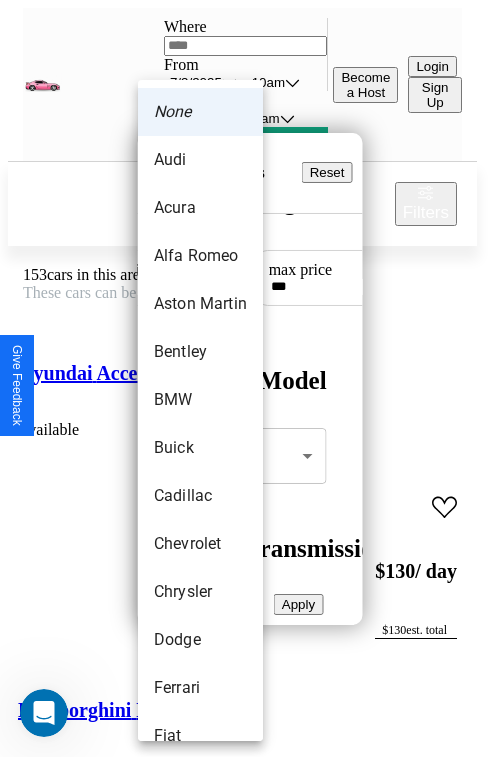 click on "Audi" at bounding box center (200, 160) 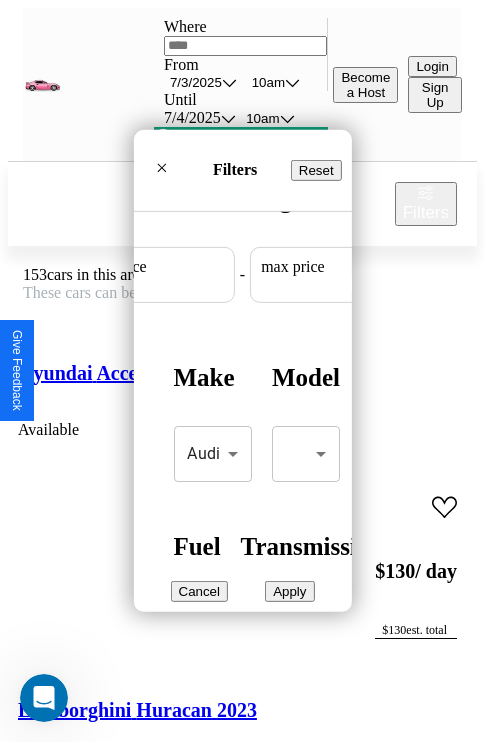 scroll, scrollTop: 59, scrollLeft: 124, axis: both 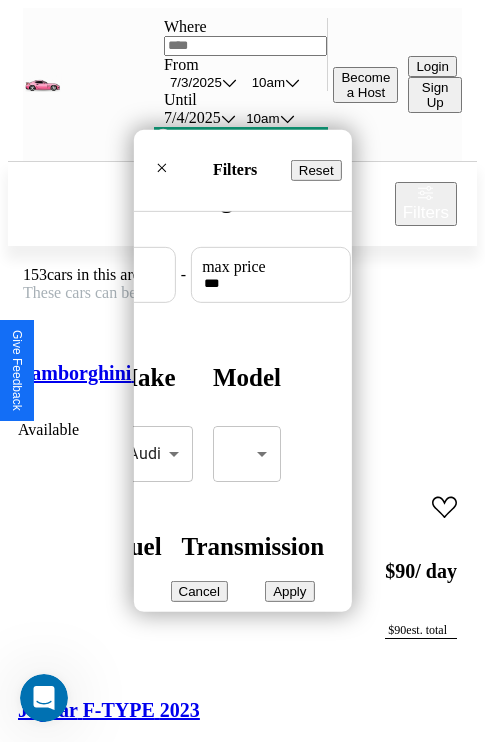 type on "***" 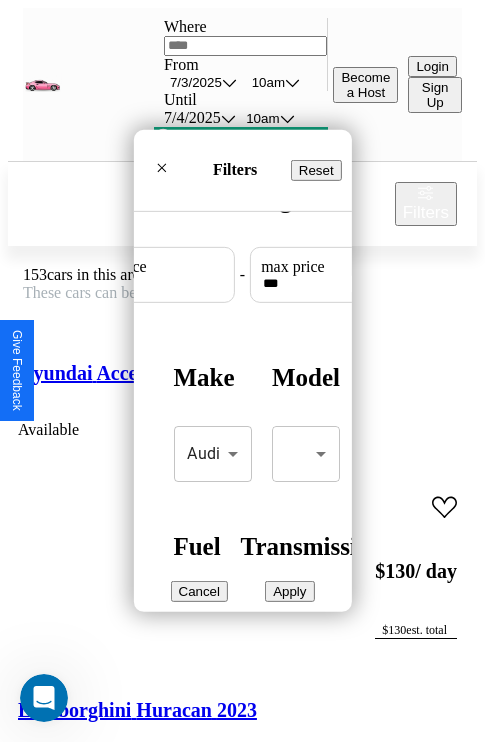type on "**" 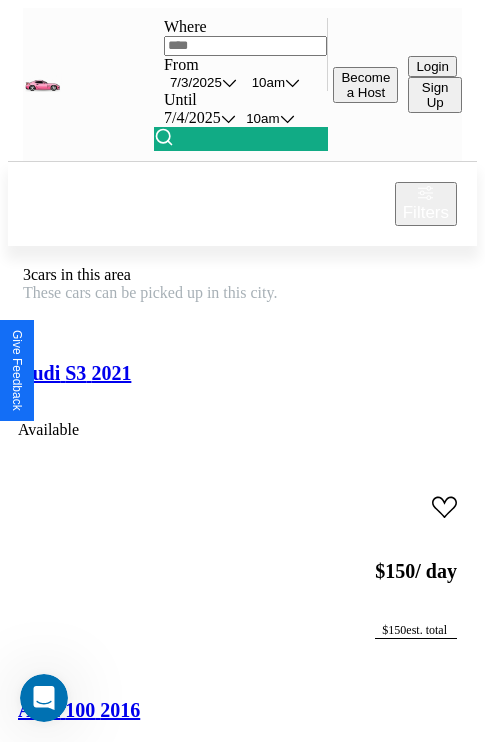 scroll, scrollTop: 95, scrollLeft: 0, axis: vertical 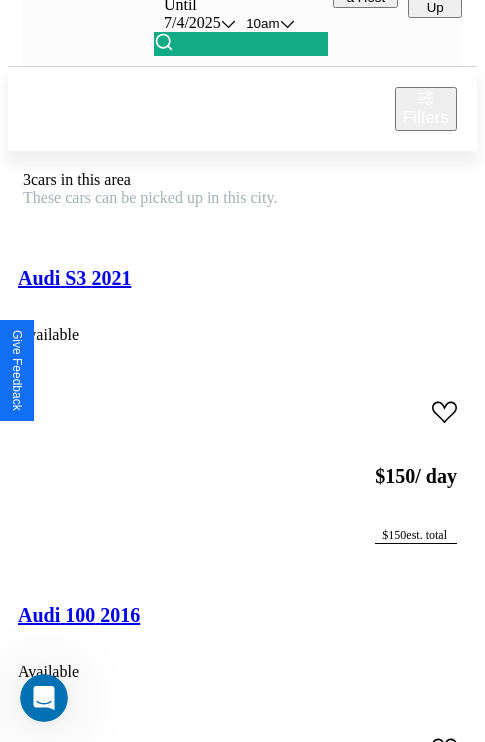 click on "Audi R8 2014" at bounding box center [76, 952] 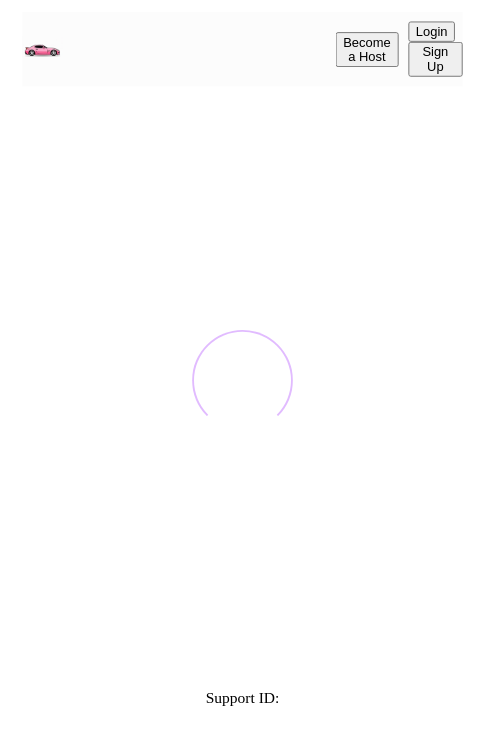 scroll, scrollTop: 0, scrollLeft: 0, axis: both 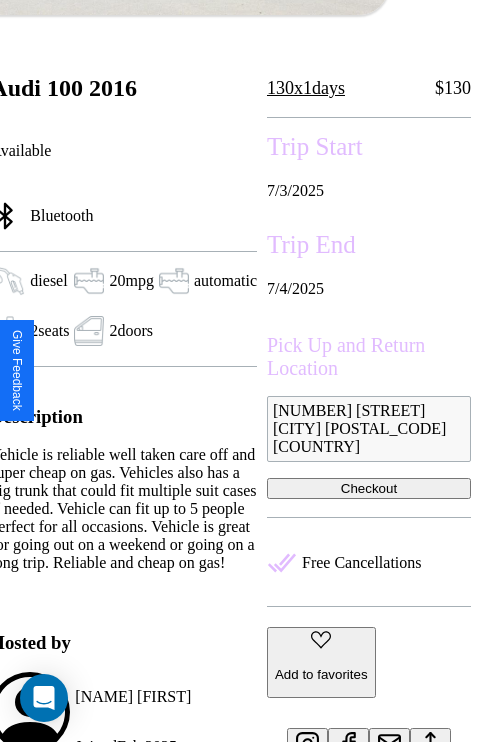 click on "Checkout" at bounding box center (369, 488) 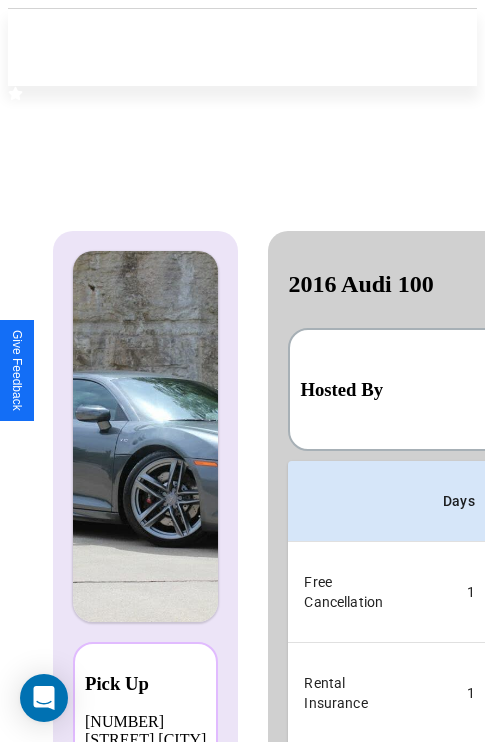 scroll, scrollTop: 0, scrollLeft: 378, axis: horizontal 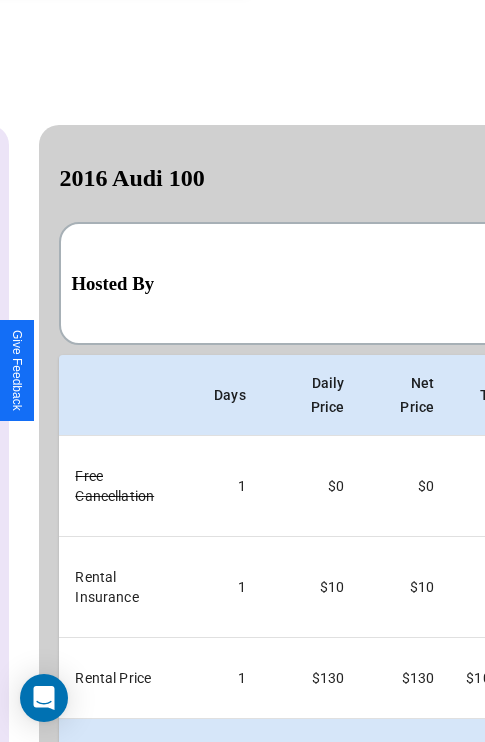 click on "Back" at bounding box center [156, 847] 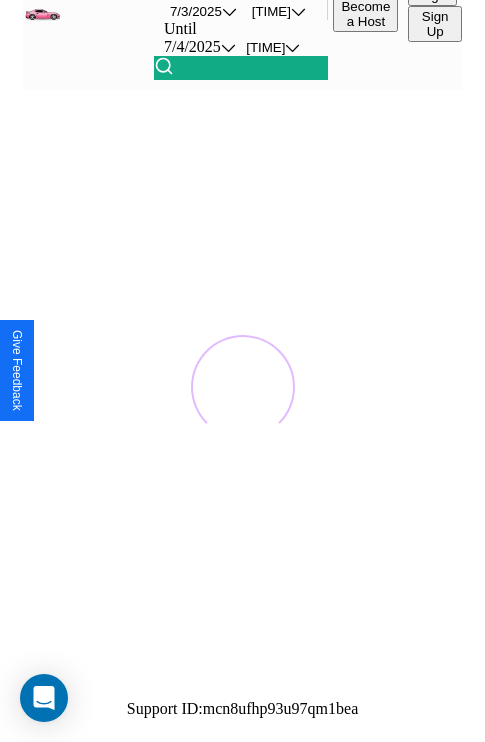 scroll, scrollTop: 0, scrollLeft: 0, axis: both 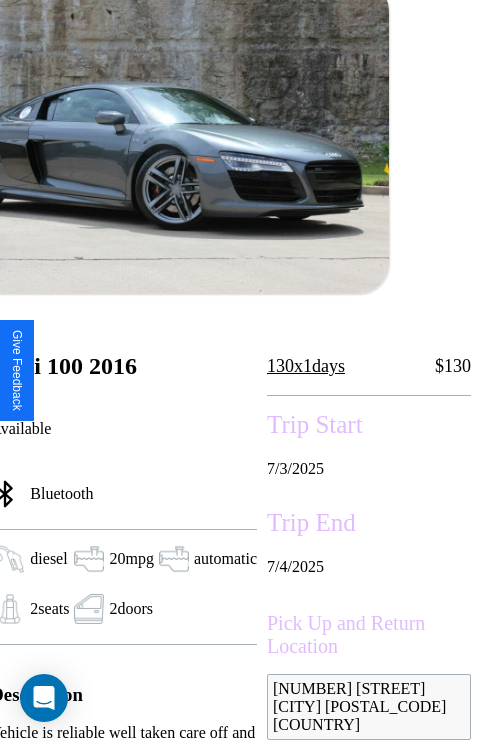 click on "7 / 3 / 2025" at bounding box center (369, 469) 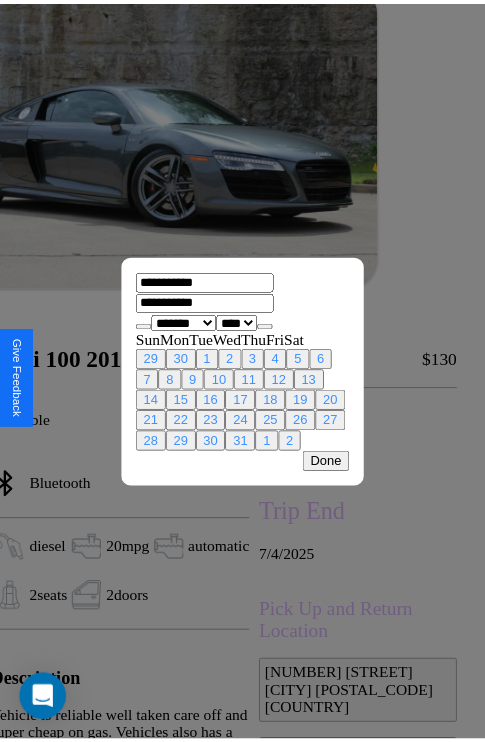 scroll, scrollTop: 0, scrollLeft: 88, axis: horizontal 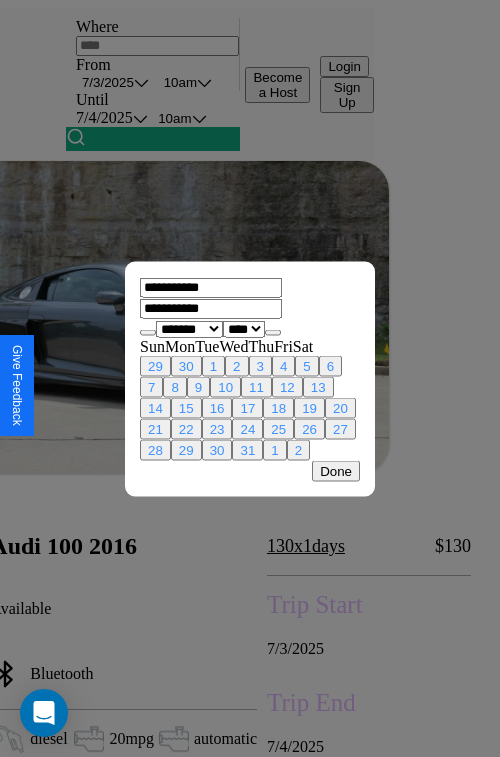 click at bounding box center (250, 378) 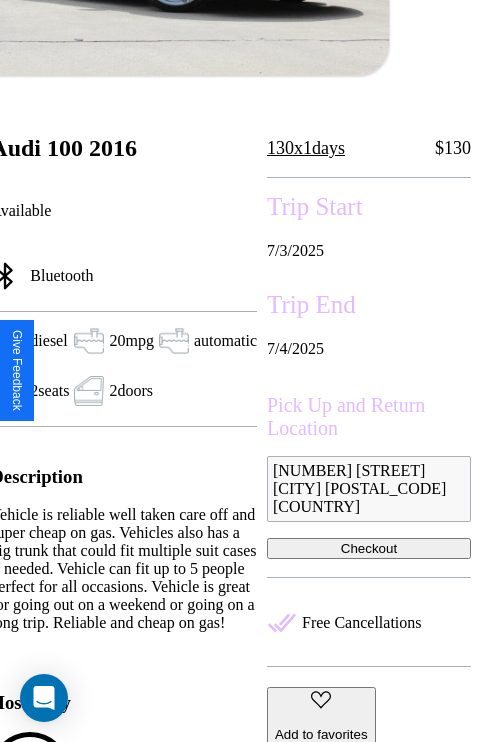scroll, scrollTop: 458, scrollLeft: 88, axis: both 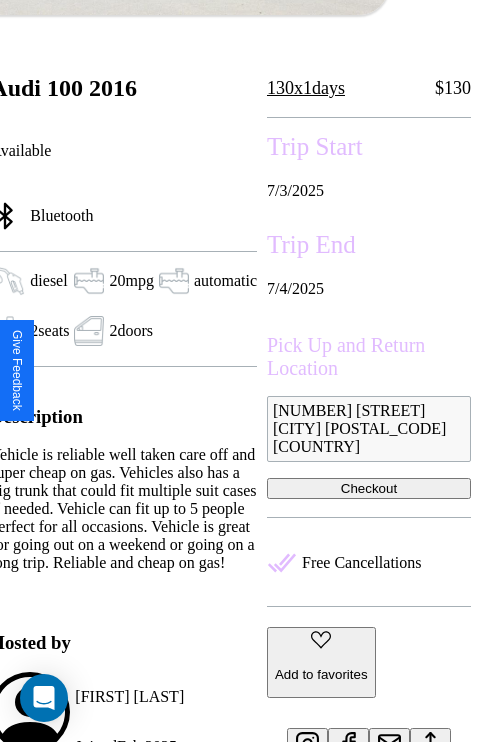 click on "Checkout" at bounding box center (369, 488) 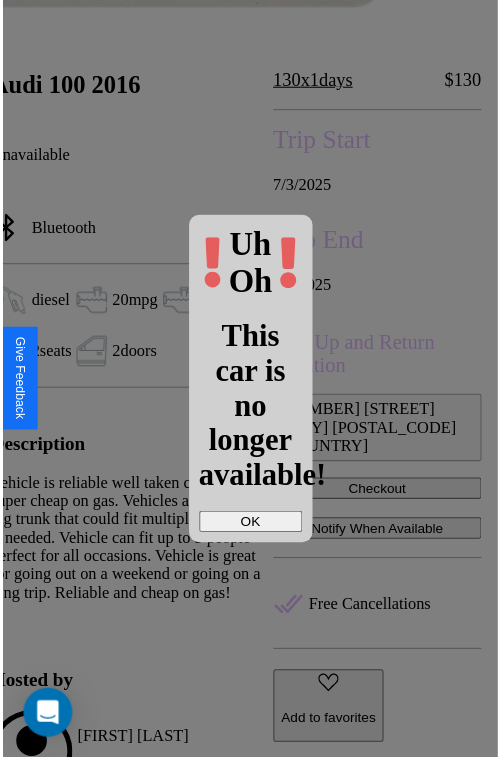 scroll, scrollTop: 460, scrollLeft: 88, axis: both 